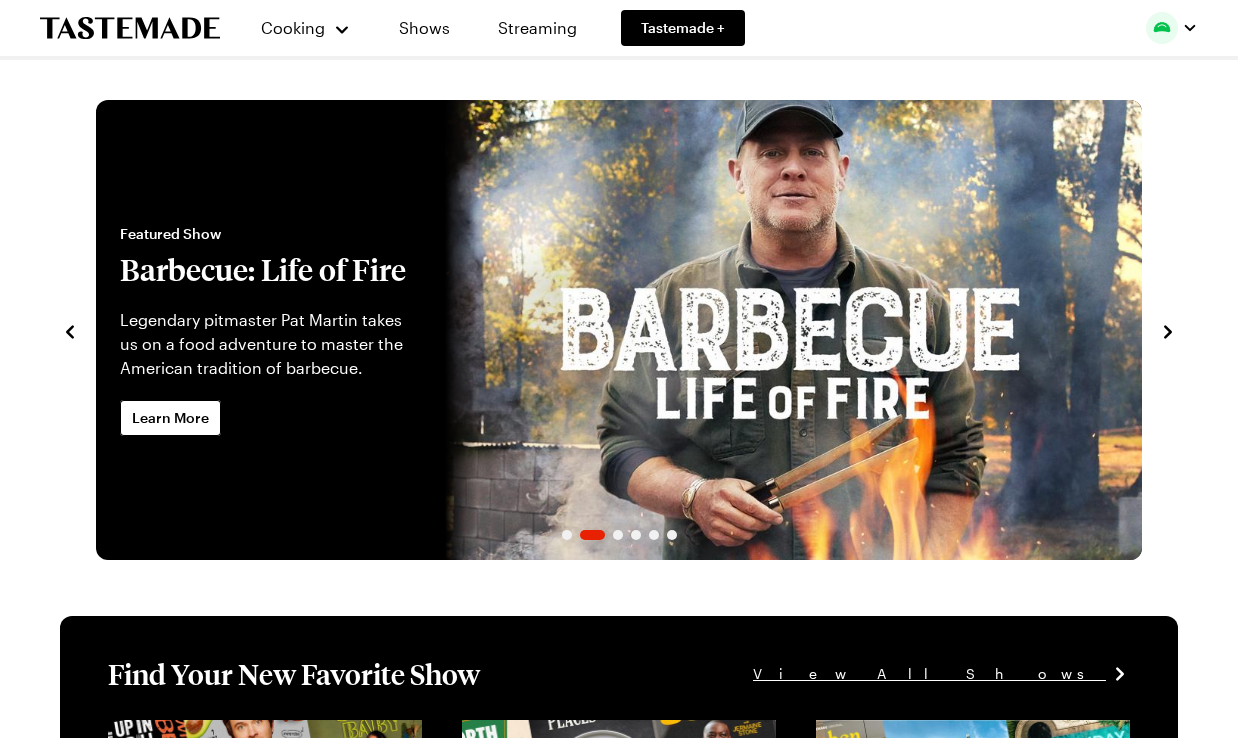 scroll, scrollTop: 0, scrollLeft: 0, axis: both 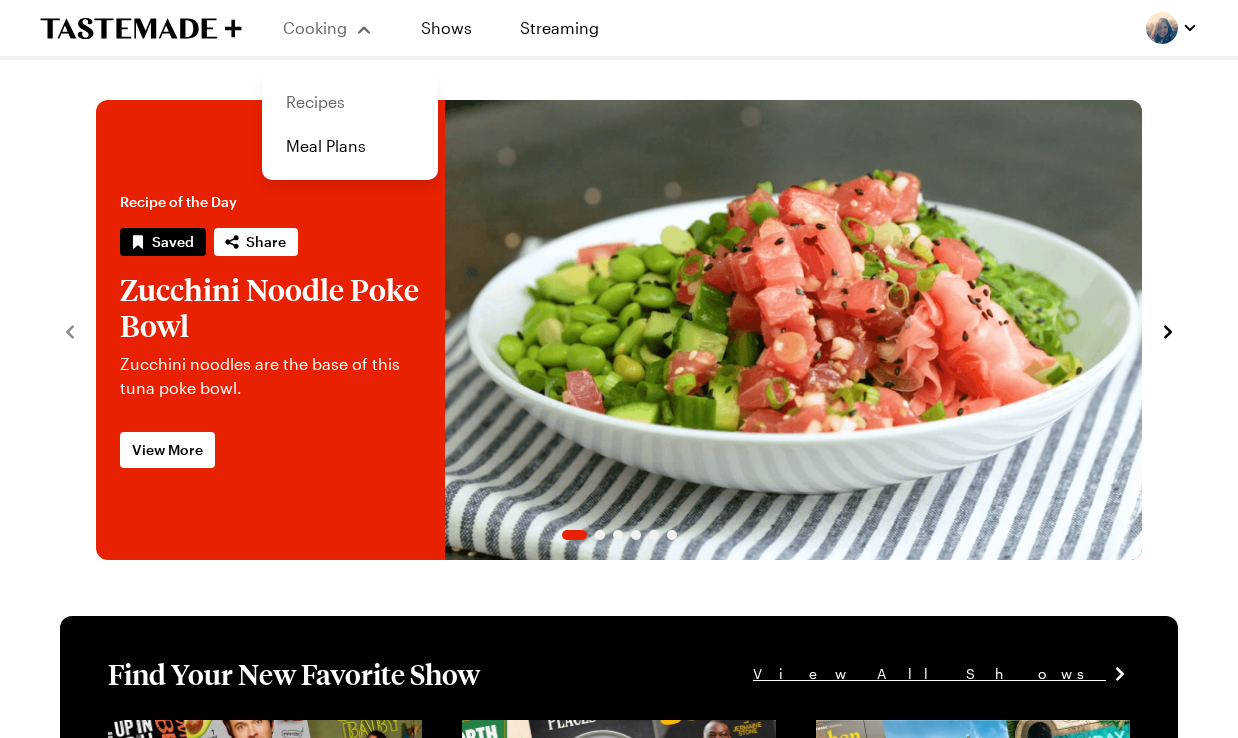 click on "Recipes" at bounding box center [350, 102] 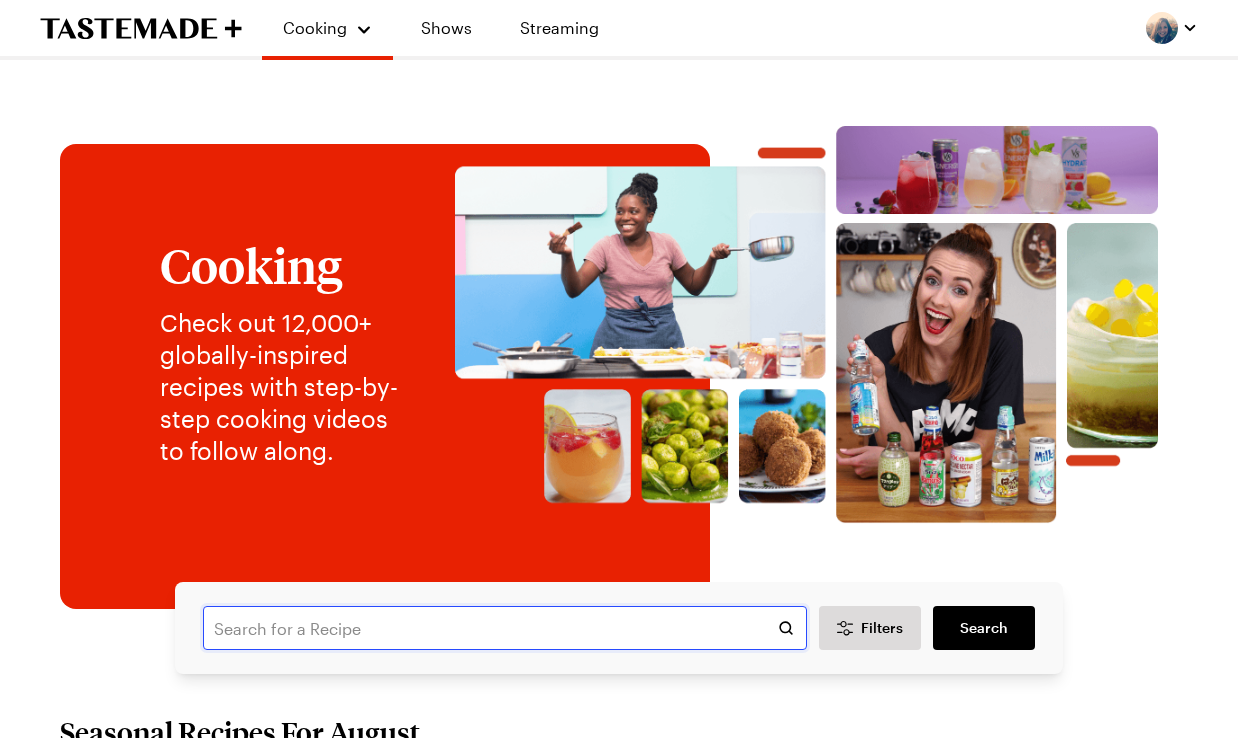 click at bounding box center (505, 628) 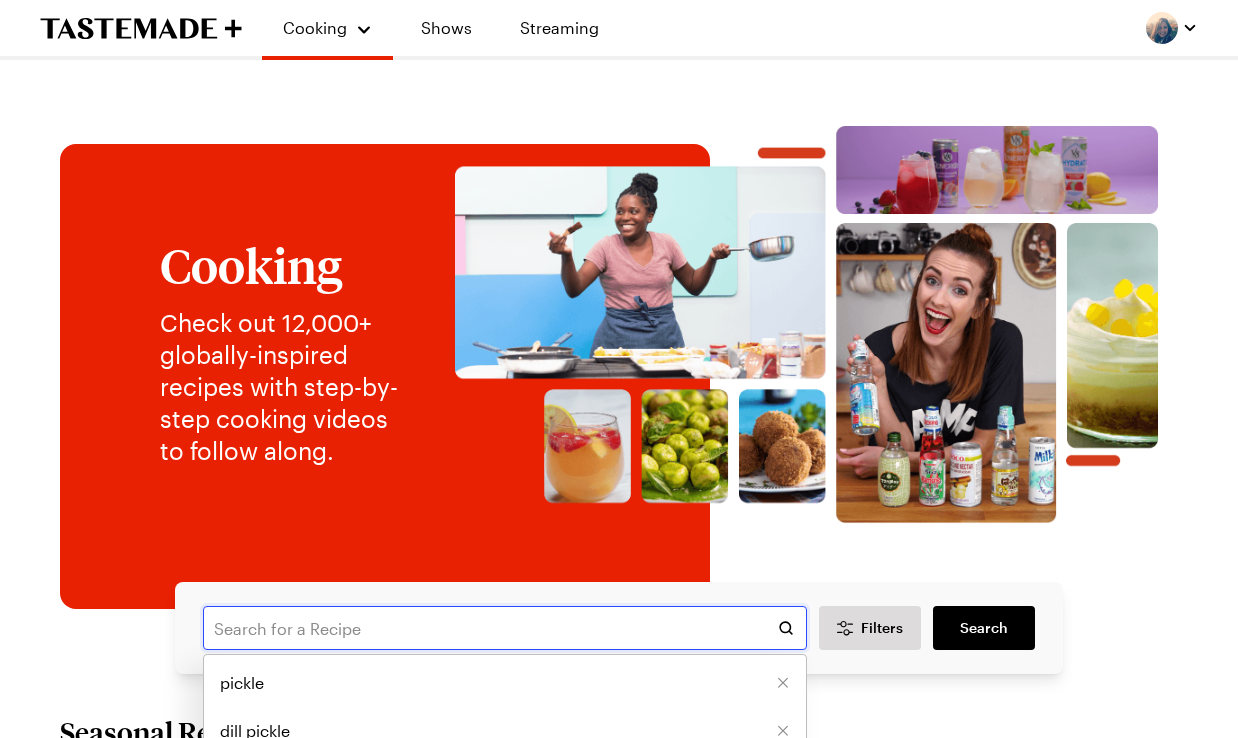 type on "d" 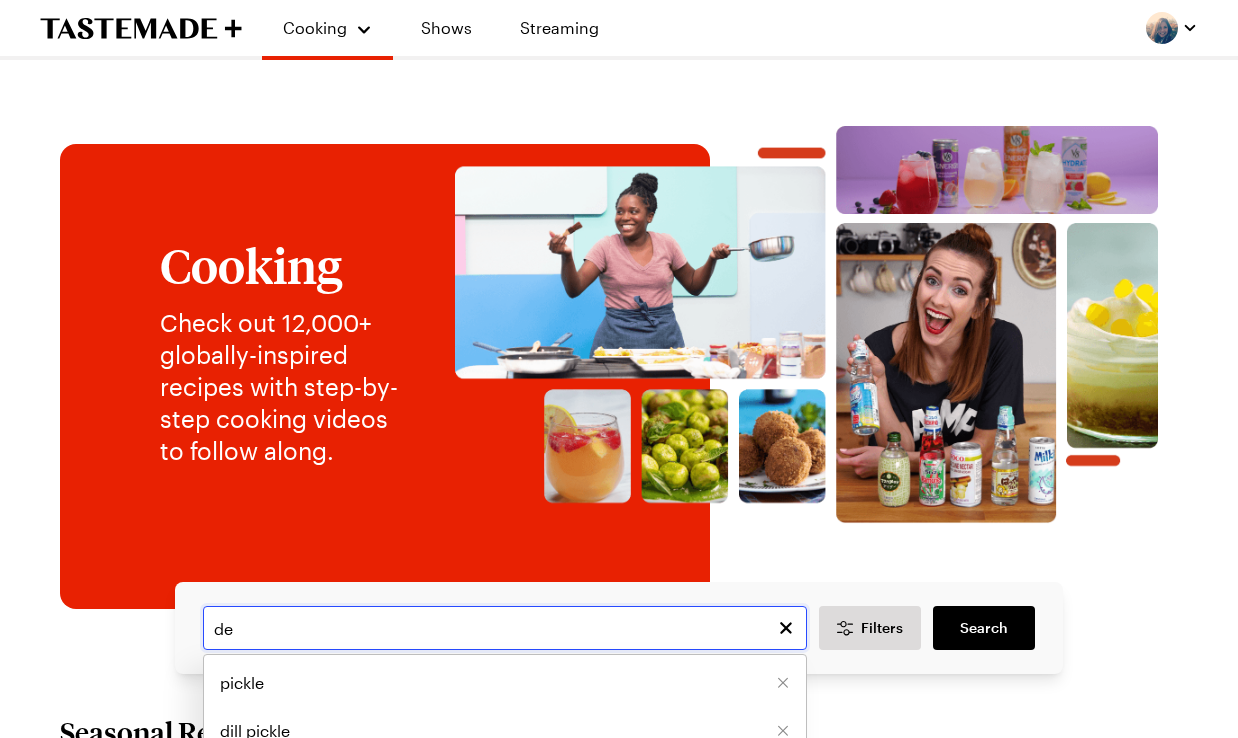 type on "d" 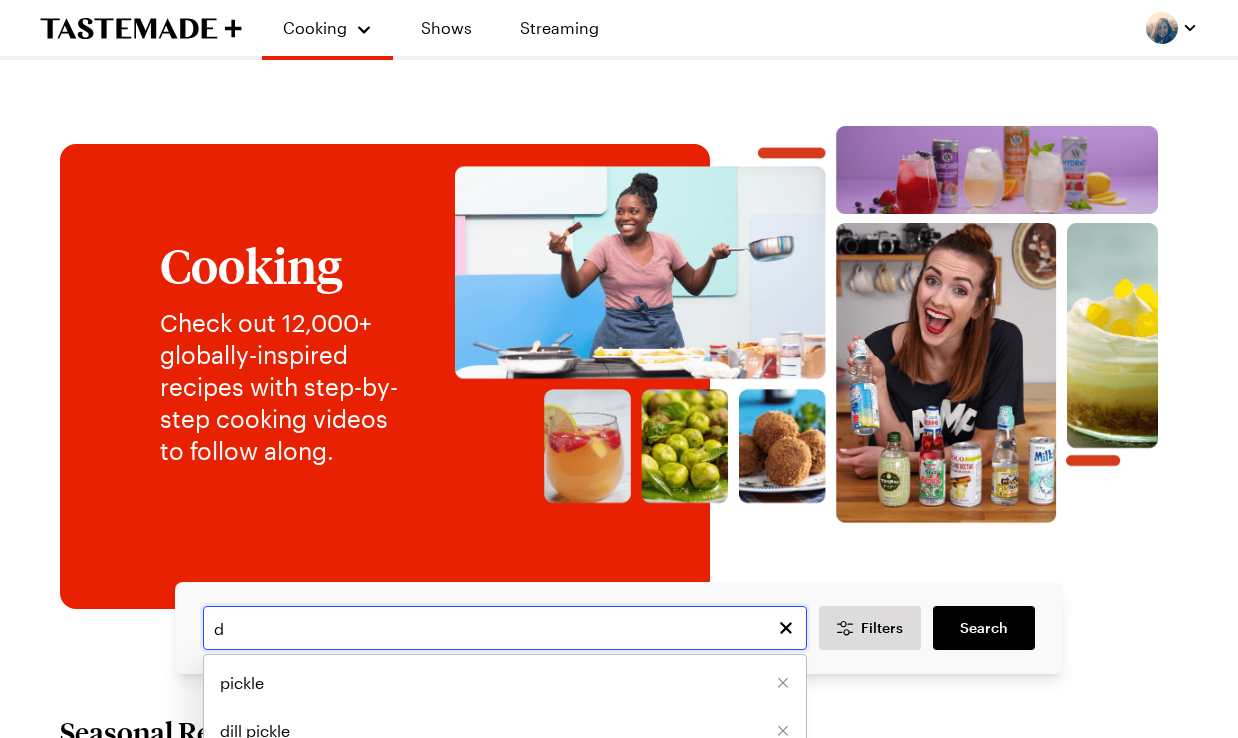 type 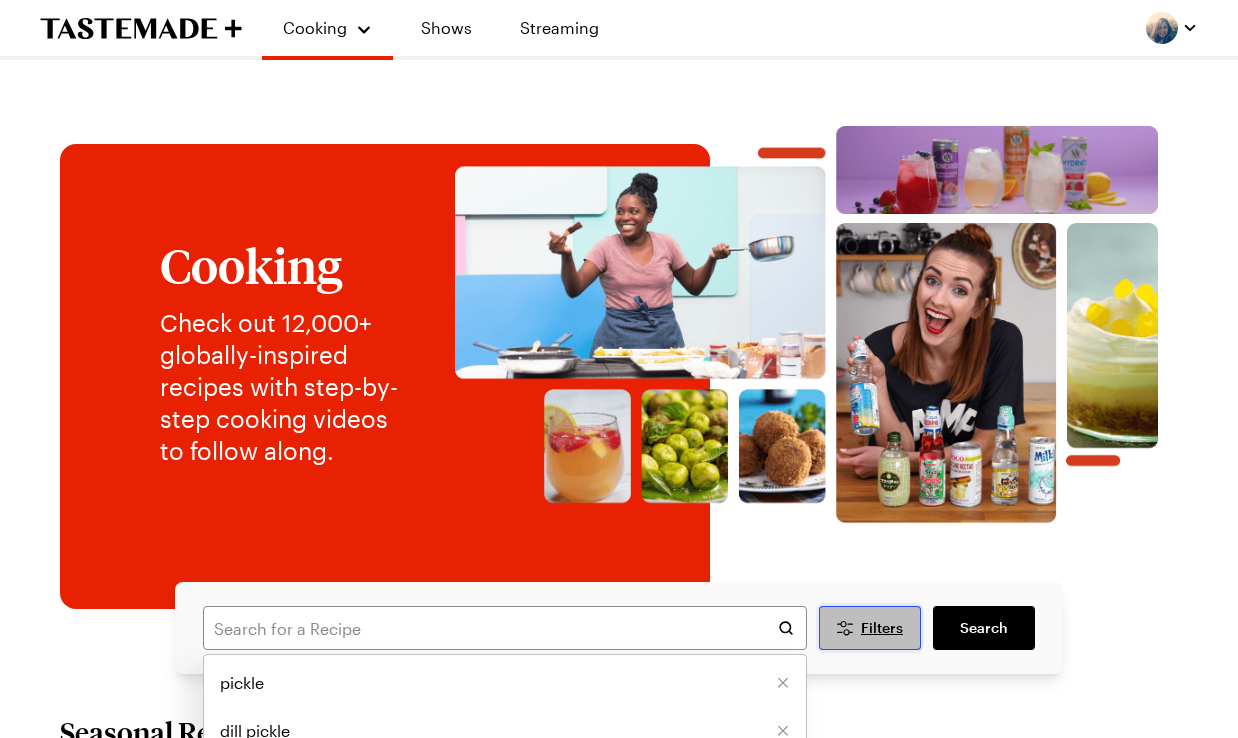 click on "Filters" at bounding box center [882, 628] 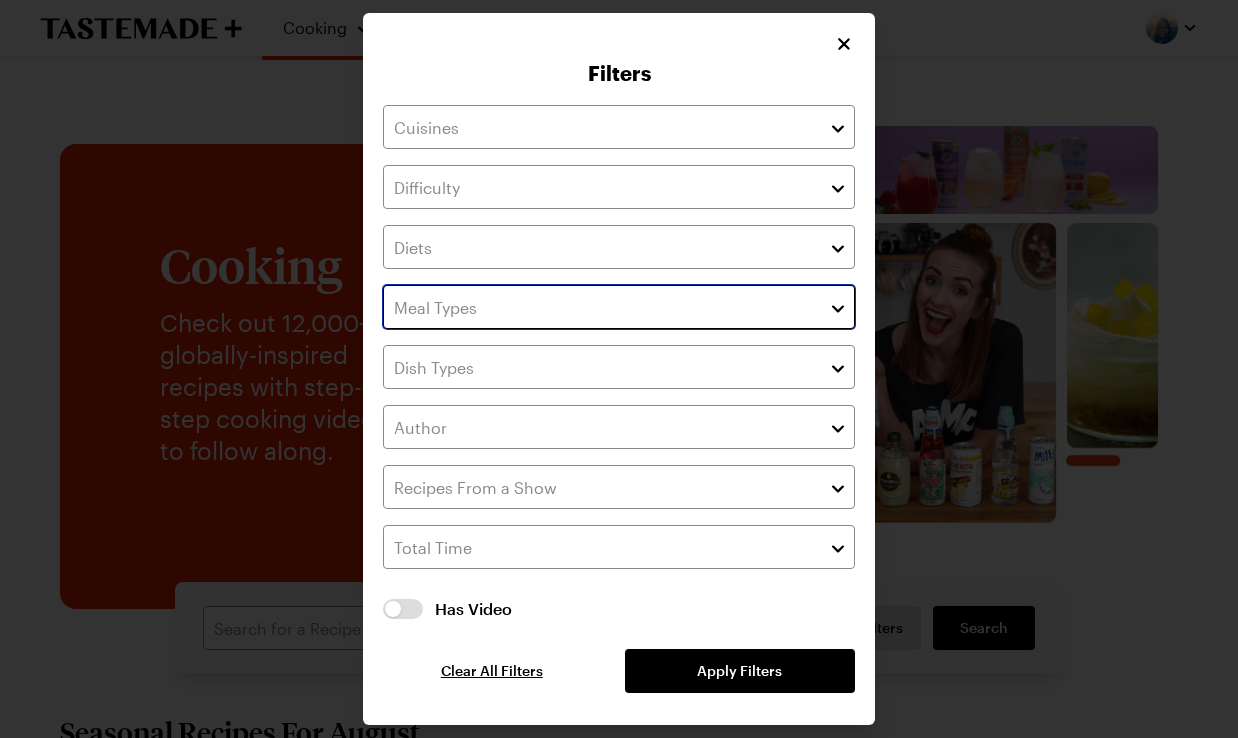 click at bounding box center (619, 307) 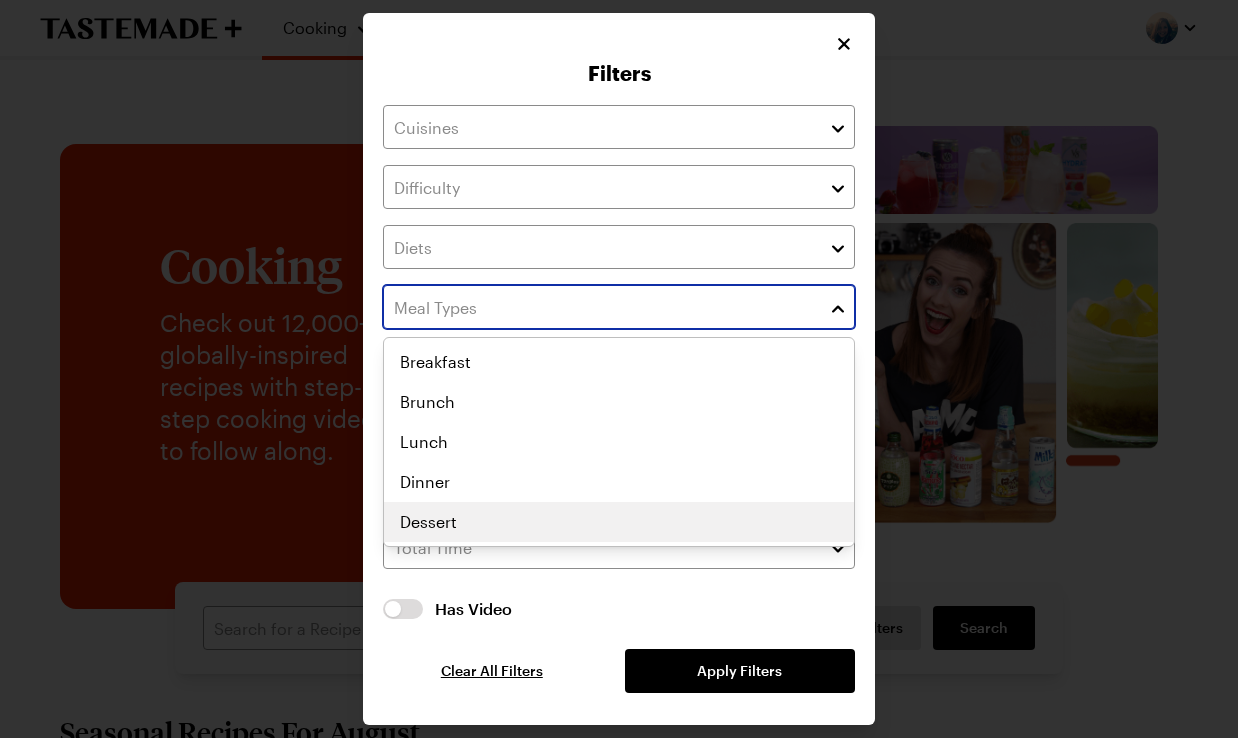 click on "Breakfast Brunch Lunch Dinner Dessert" at bounding box center (619, 442) 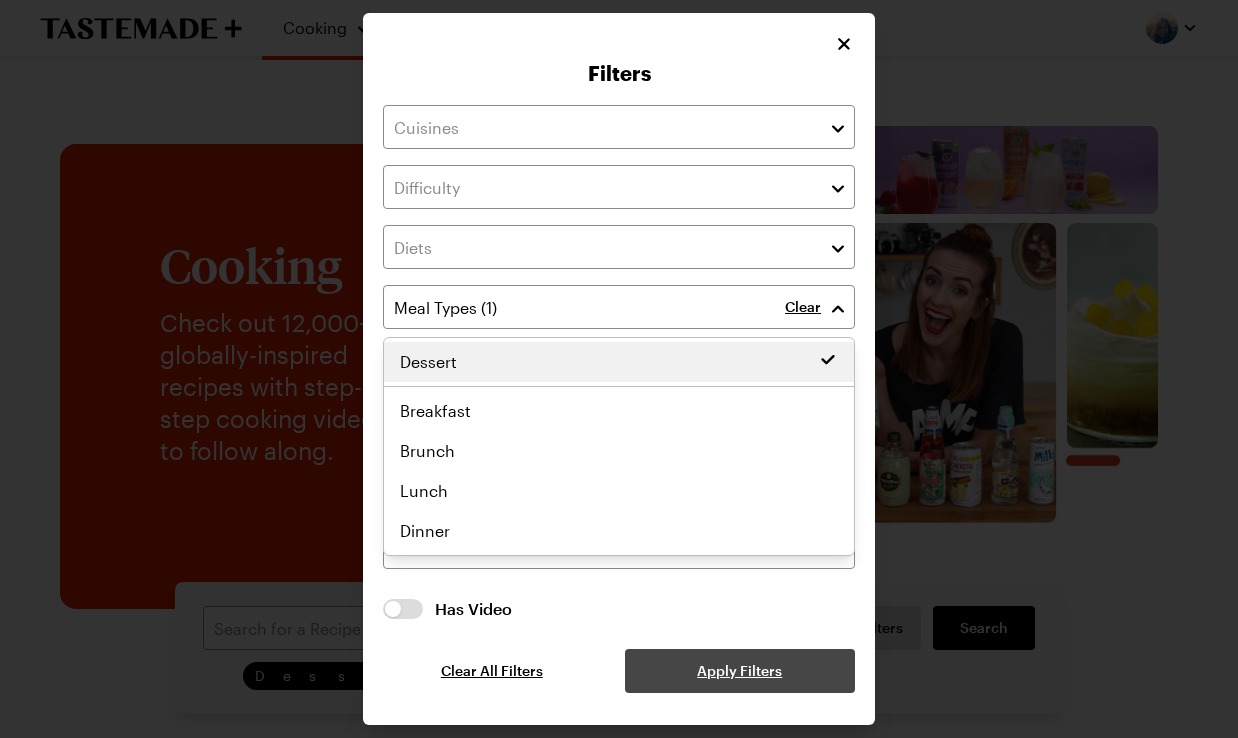 click on "Clear Has Video Has Video Clear All Filters Apply Filters" at bounding box center (619, 399) 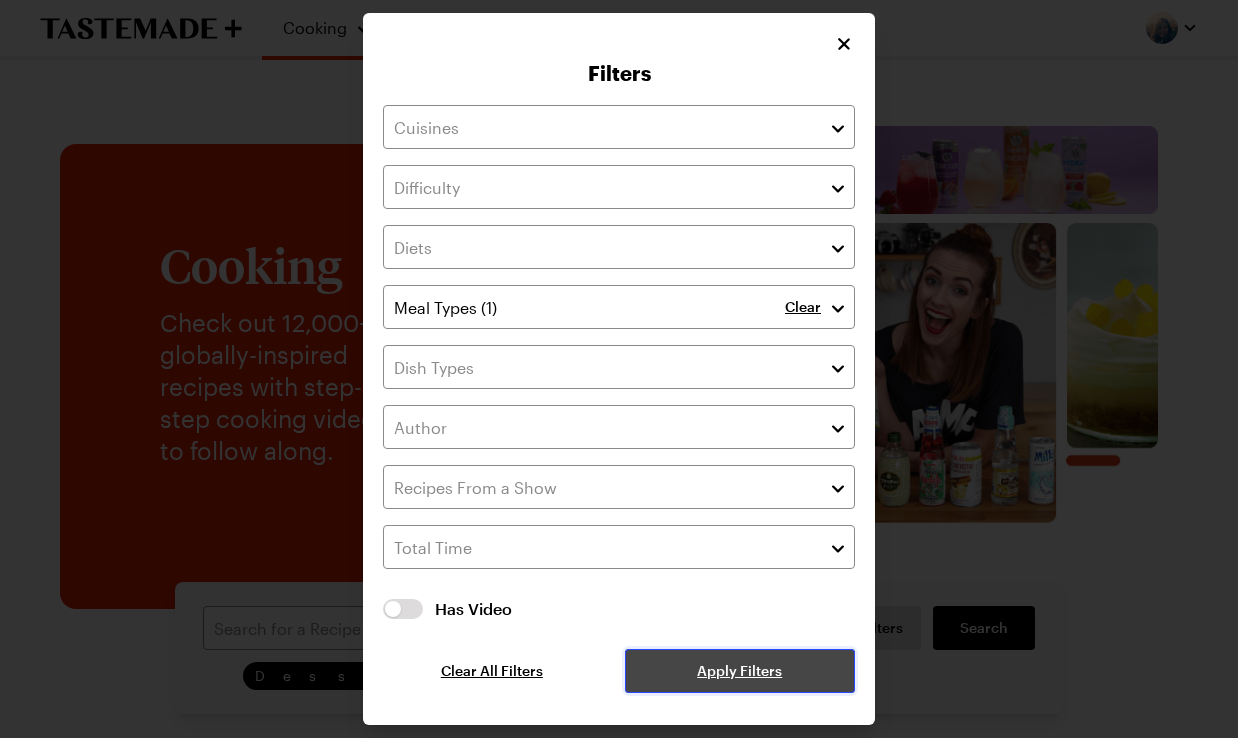 click on "Apply Filters" at bounding box center [739, 671] 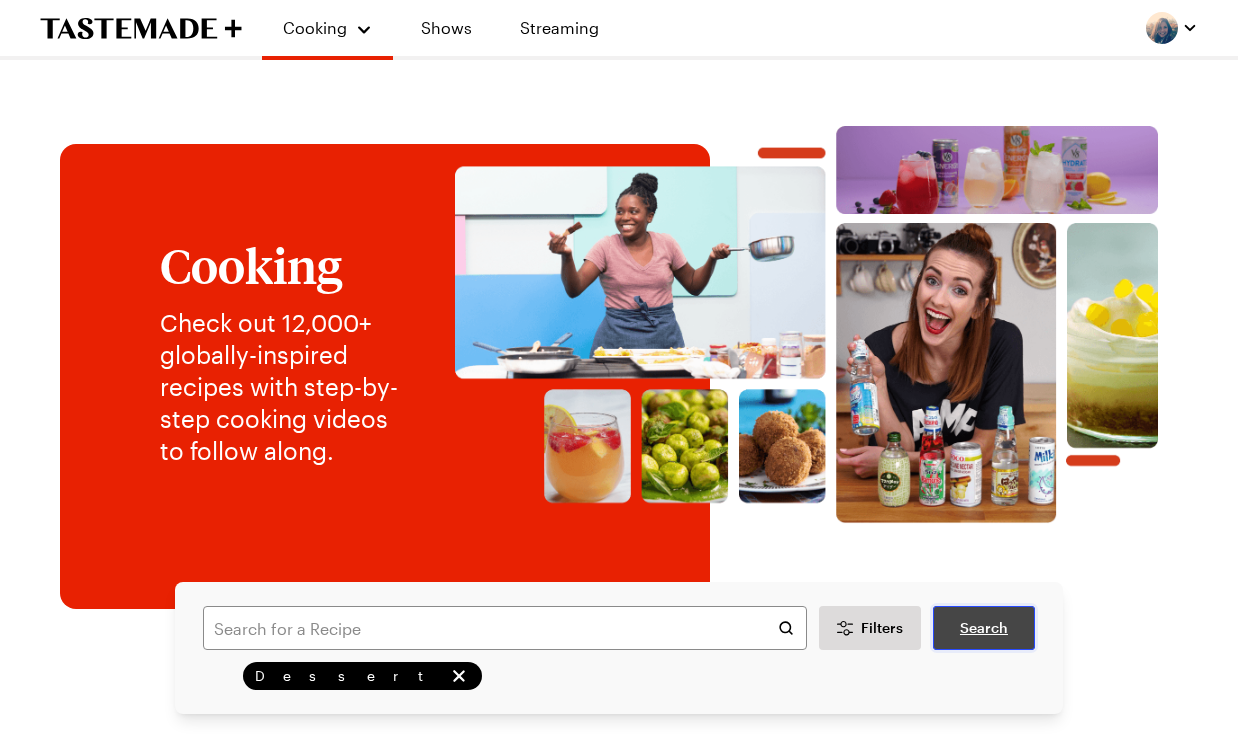 click on "Search" at bounding box center [984, 628] 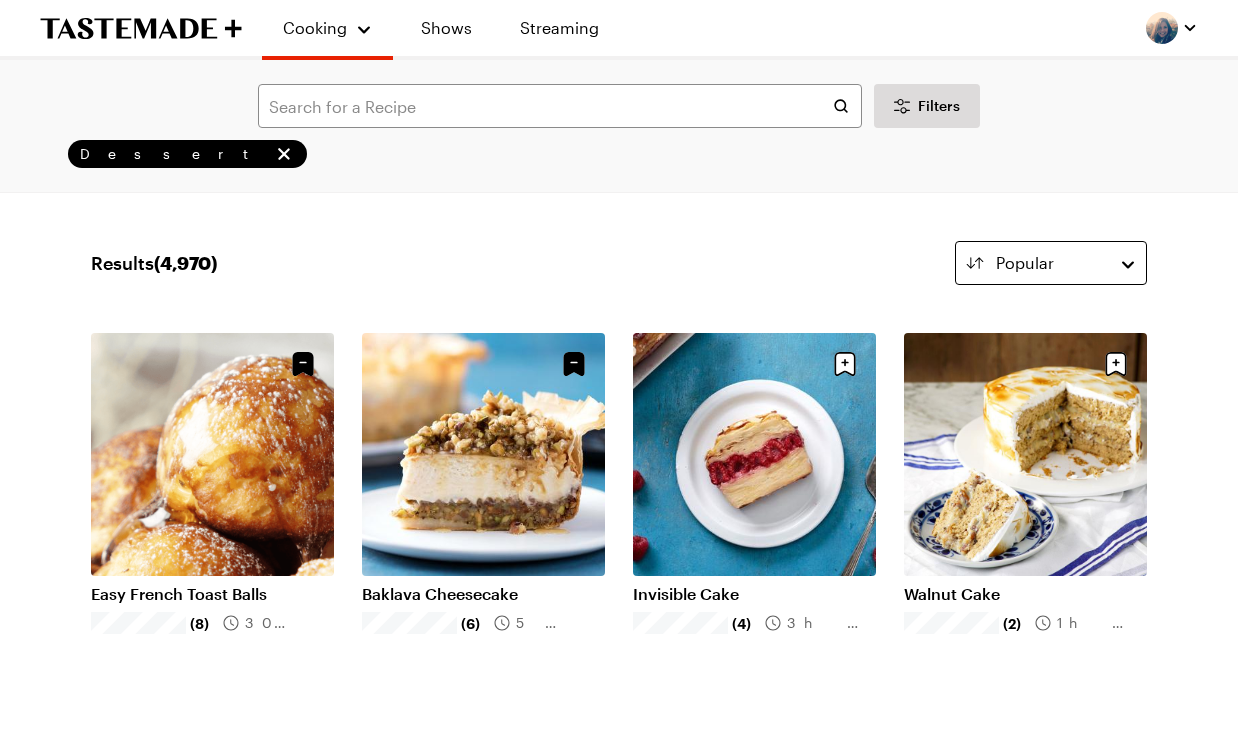click on "Popular" at bounding box center (1025, 263) 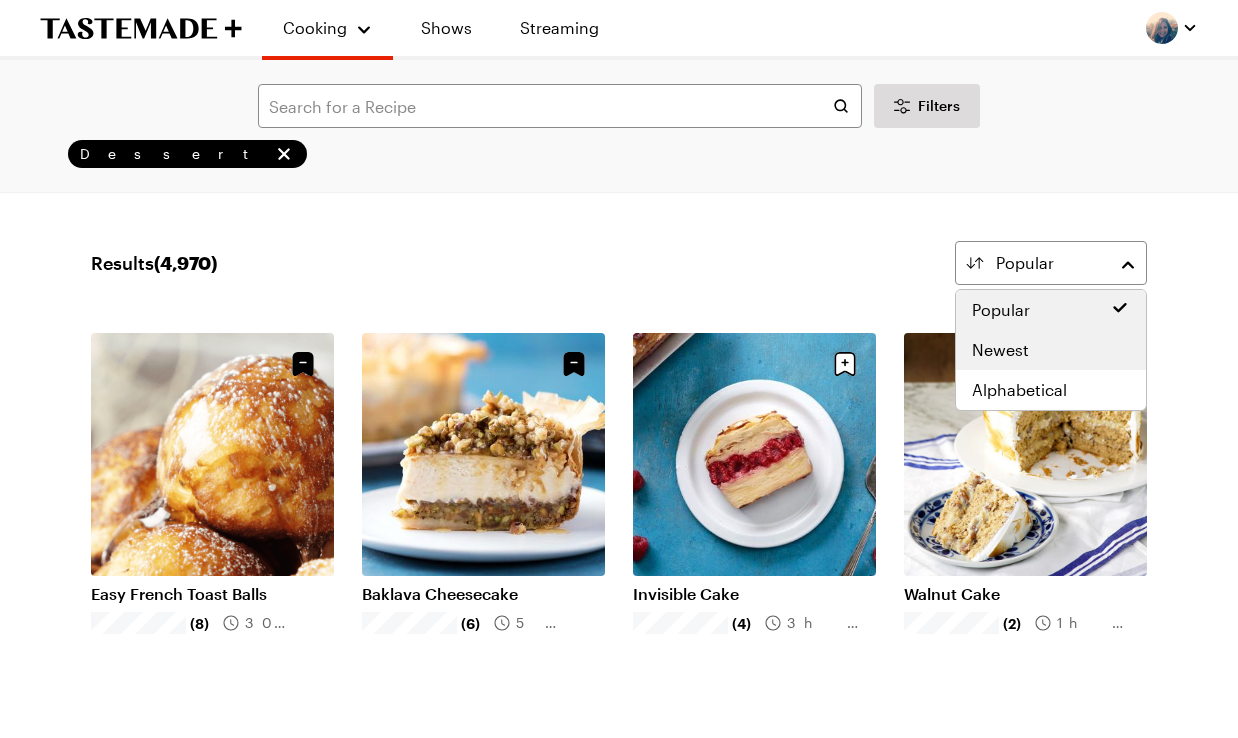 click on "Newest" at bounding box center (1051, 350) 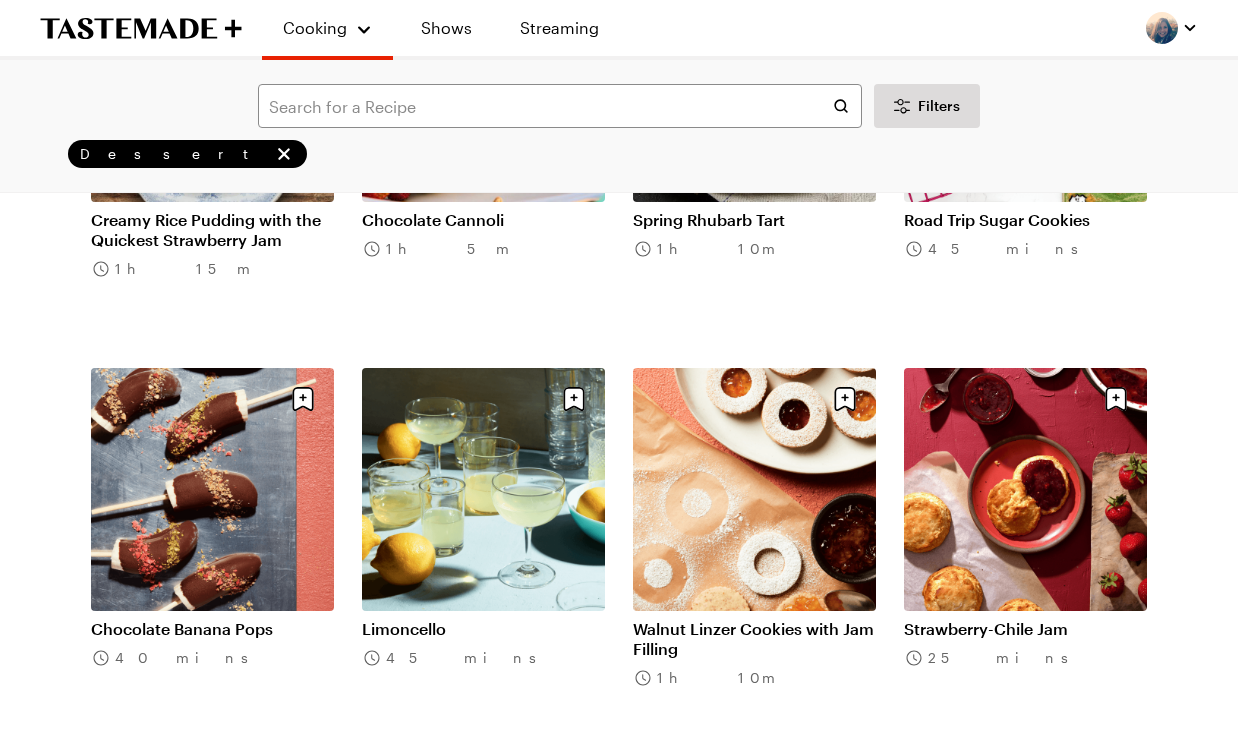 scroll, scrollTop: 1193, scrollLeft: 0, axis: vertical 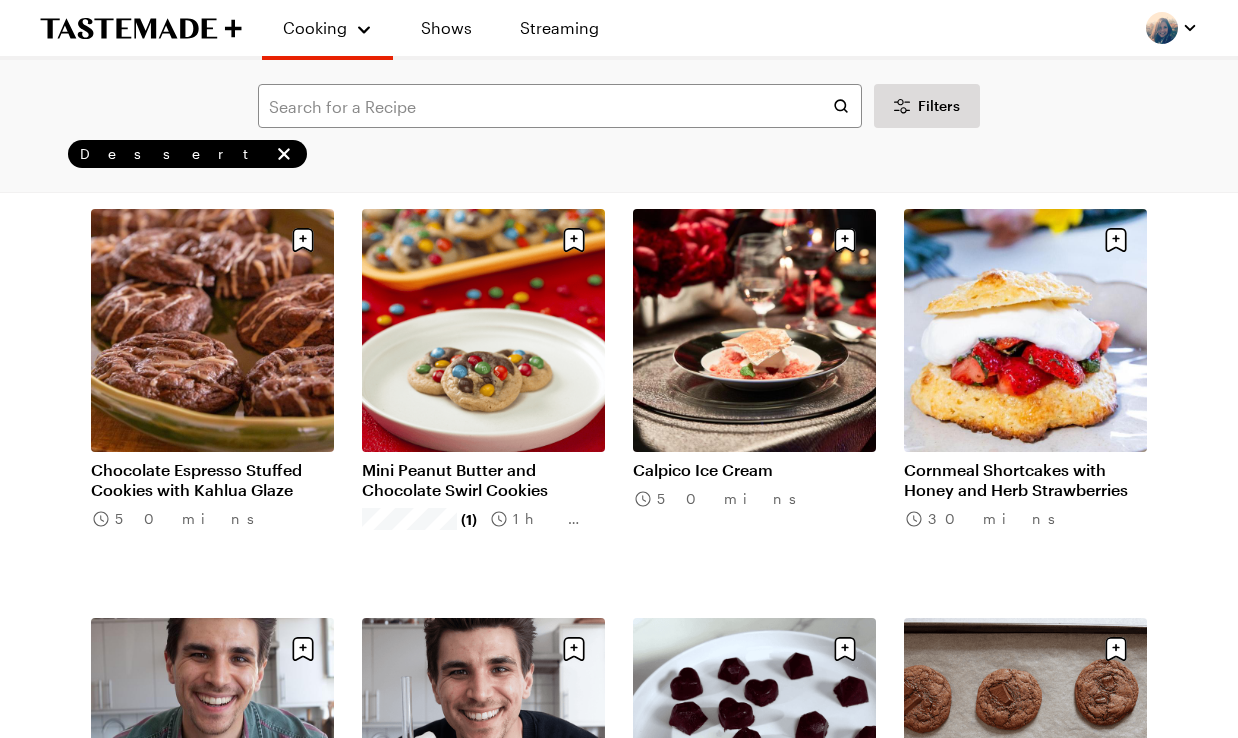 type 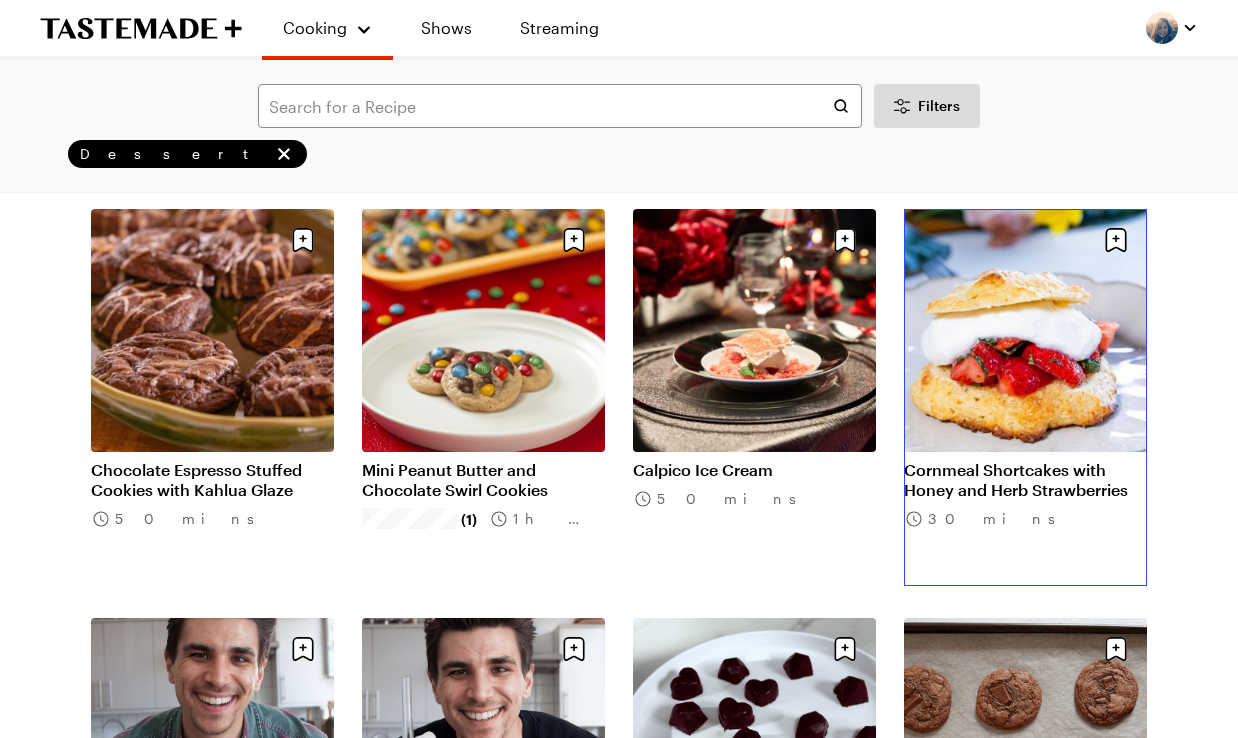 click on "Cornmeal Shortcakes with Honey and Herb Strawberries" at bounding box center (1025, 480) 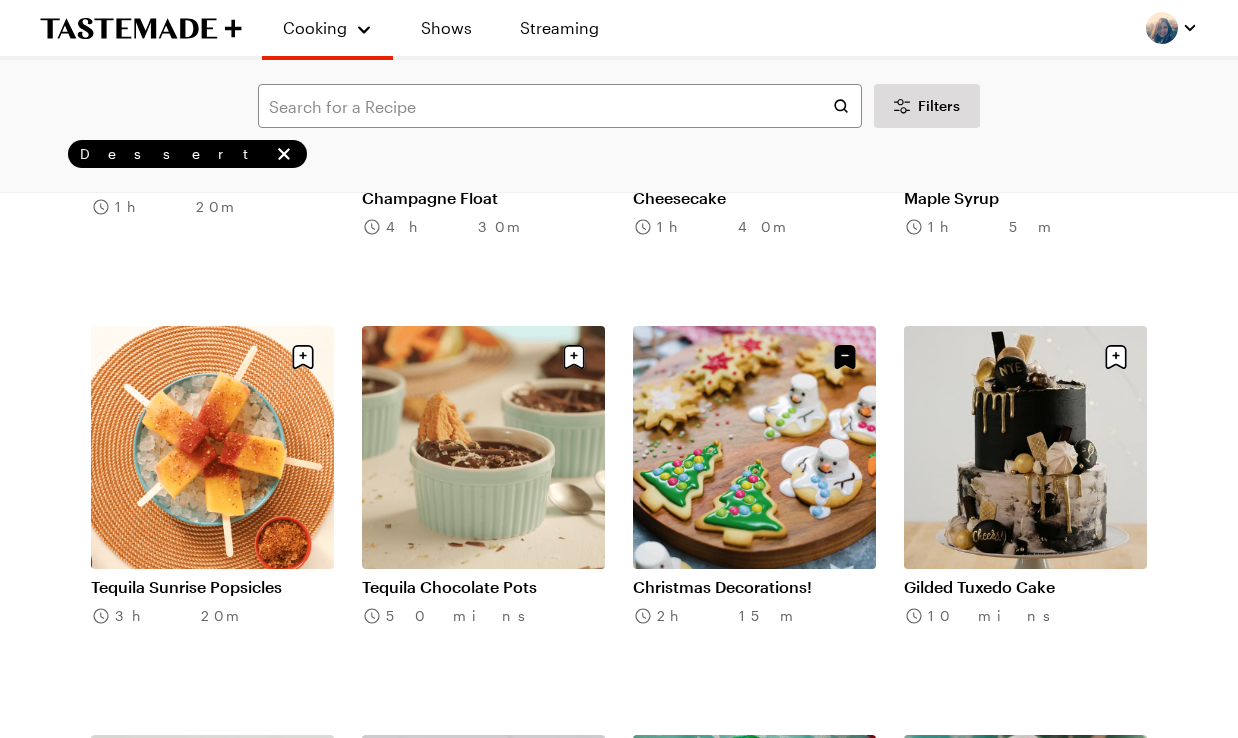 scroll, scrollTop: 7820, scrollLeft: 0, axis: vertical 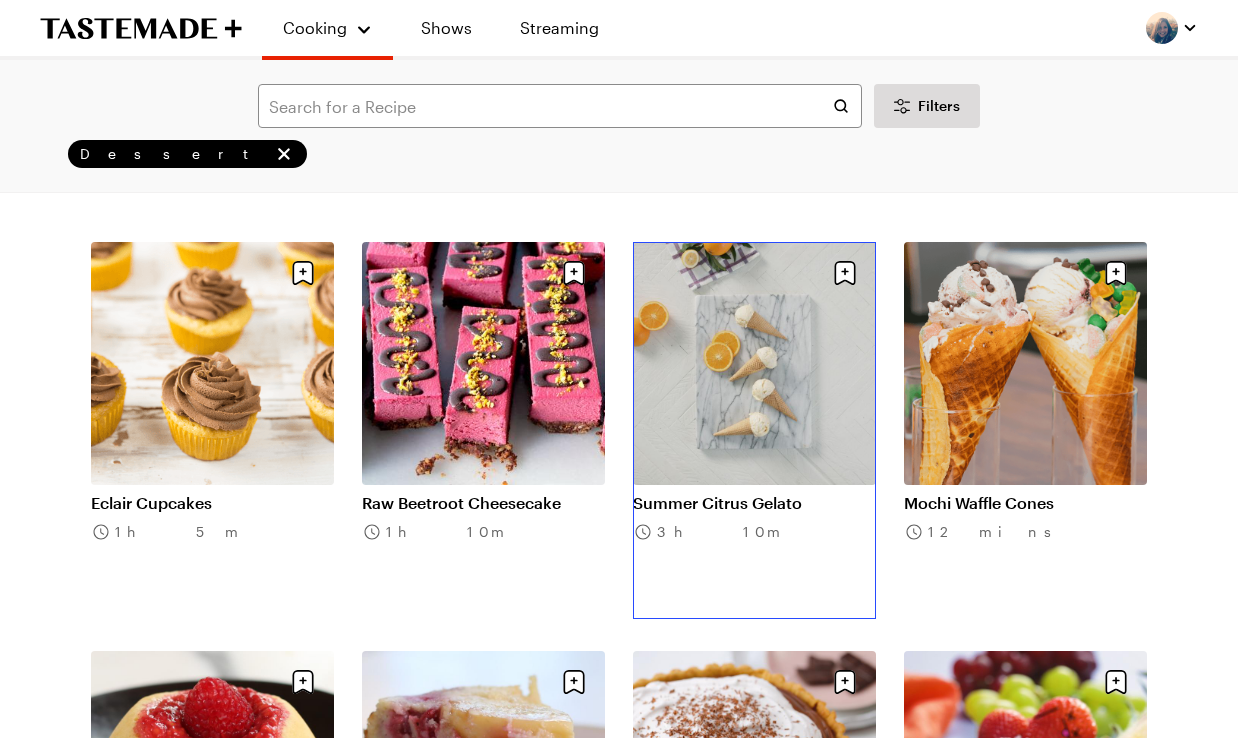 click on "Summer Citrus Gelato" at bounding box center (754, 503) 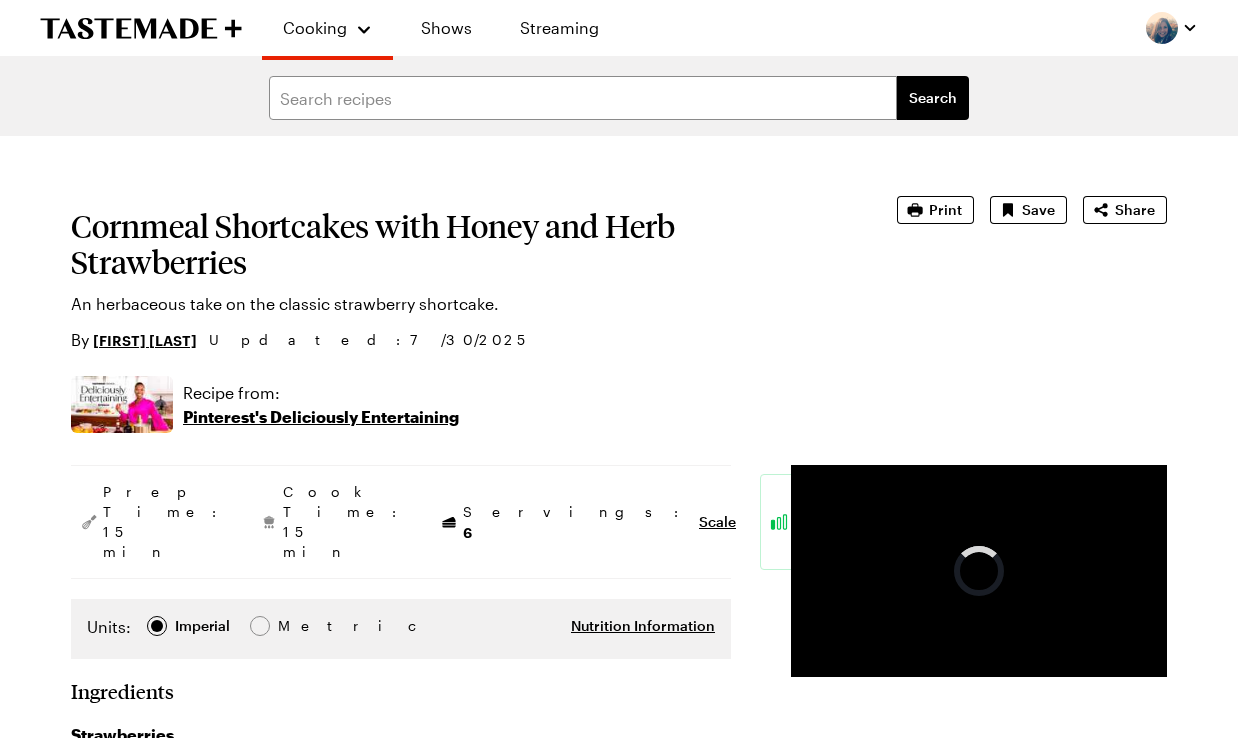 scroll, scrollTop: 0, scrollLeft: 0, axis: both 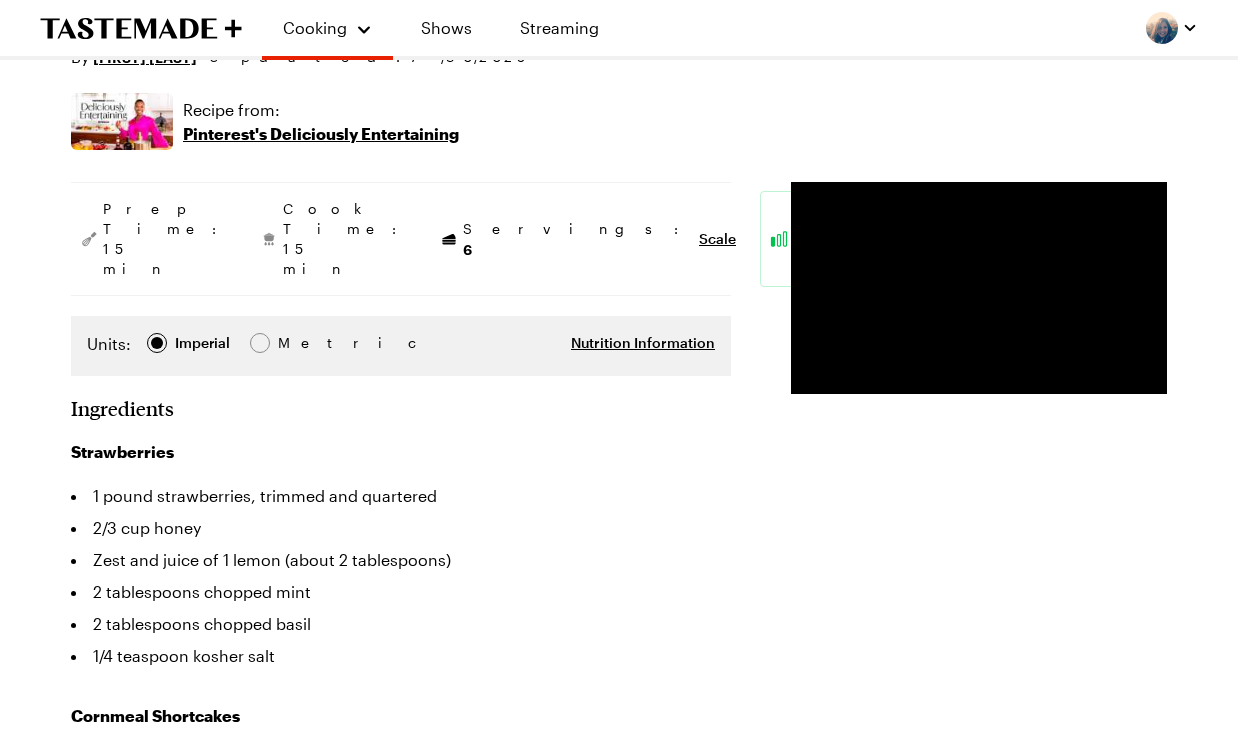 click on "Pinterest's Deliciously Entertaining" at bounding box center [321, 134] 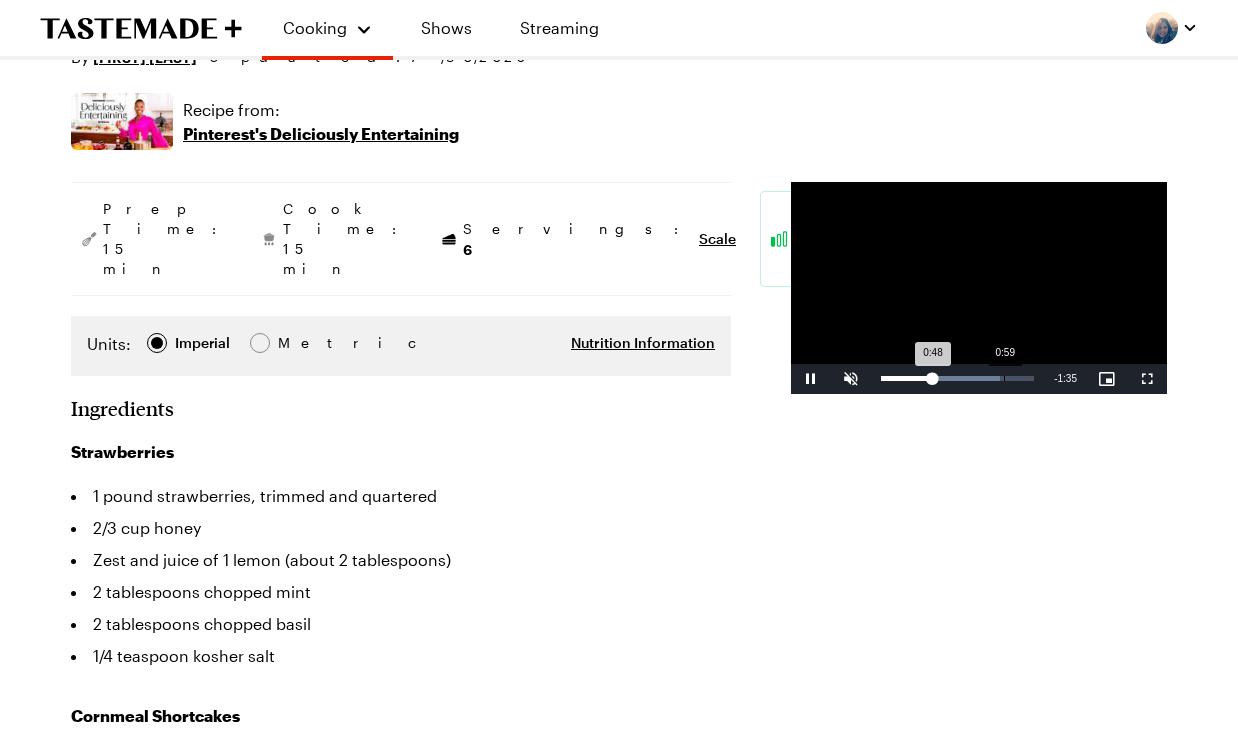 click on "Loaded :  77.38% 0:59 0:48" at bounding box center (957, 379) 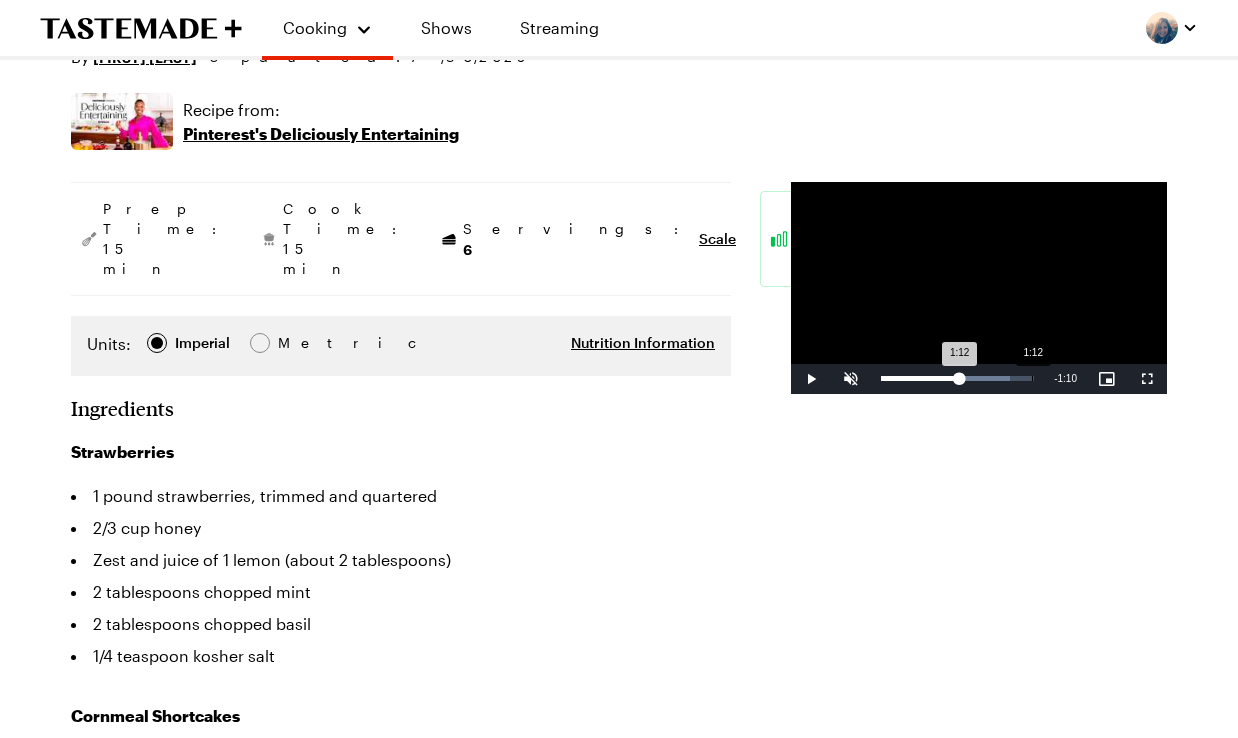 click on "Loaded :  84.30% 1:12 1:12" at bounding box center [957, 379] 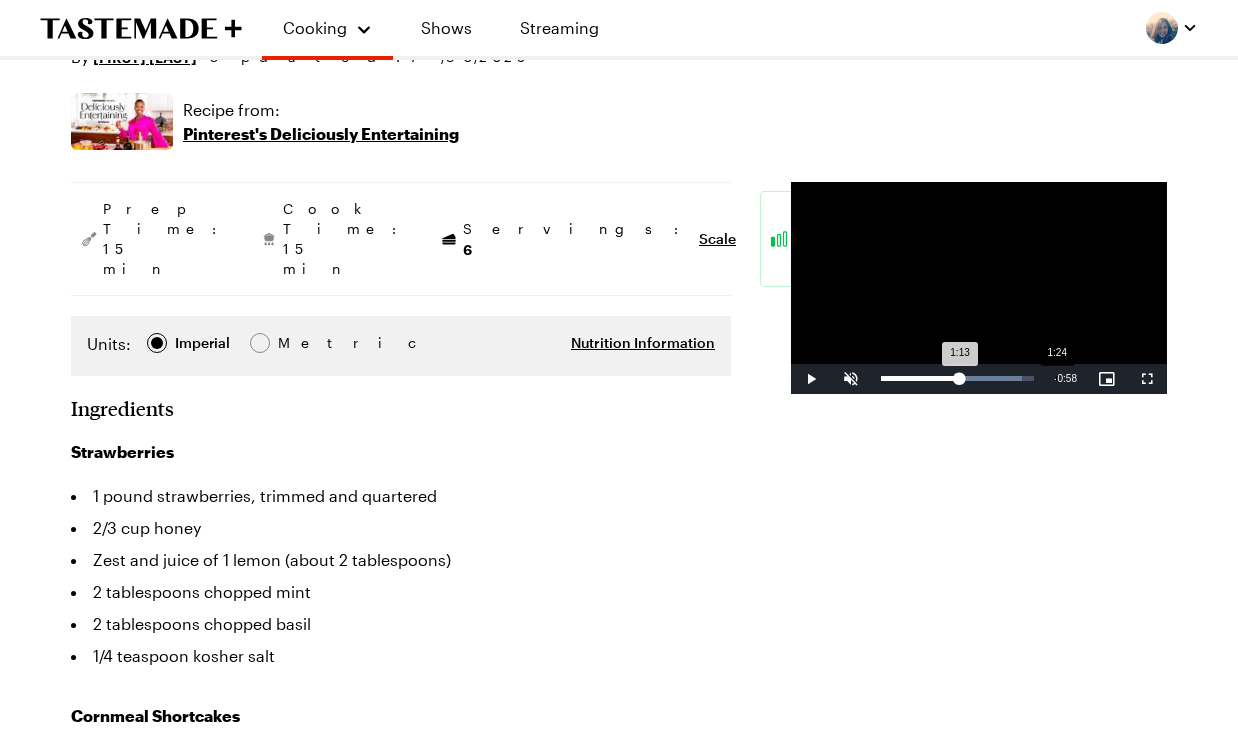 click on "Loaded :  91.81% 1:24 1:13" at bounding box center [957, 378] 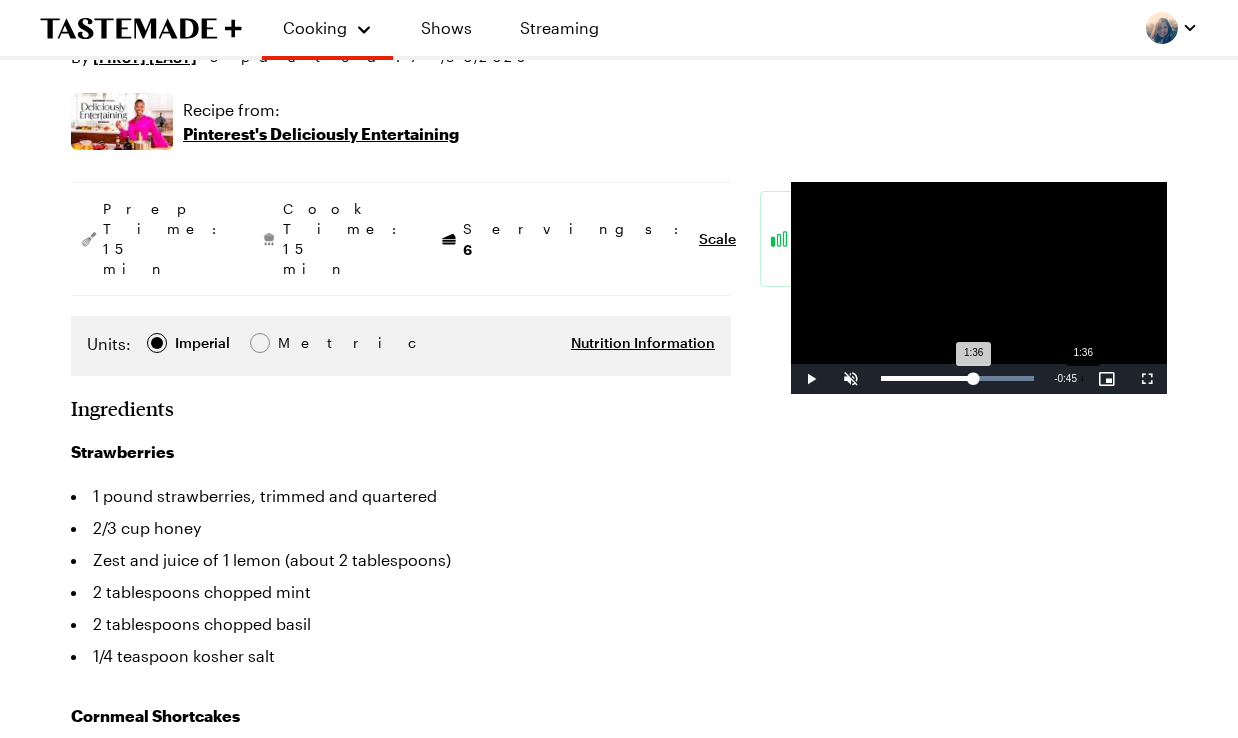 click on "1:36" at bounding box center [1082, 378] 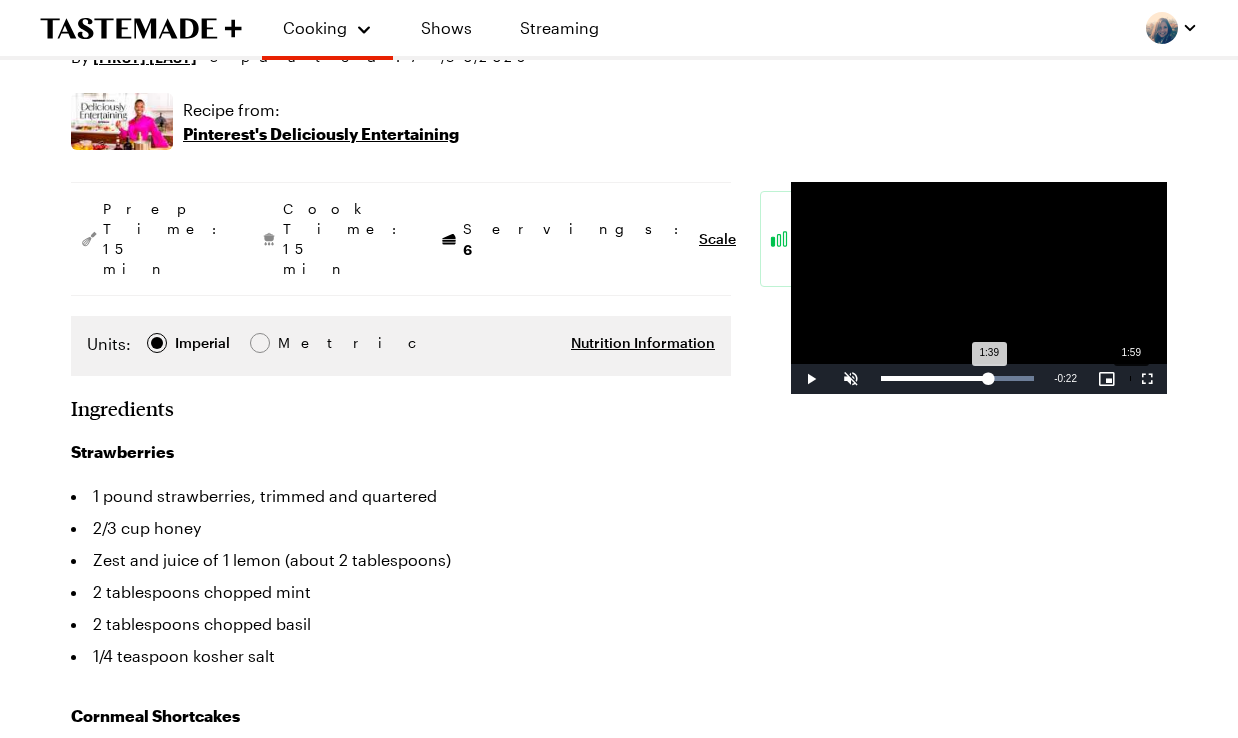 click on "Loaded :  100.00% 1:59 1:39" at bounding box center (957, 379) 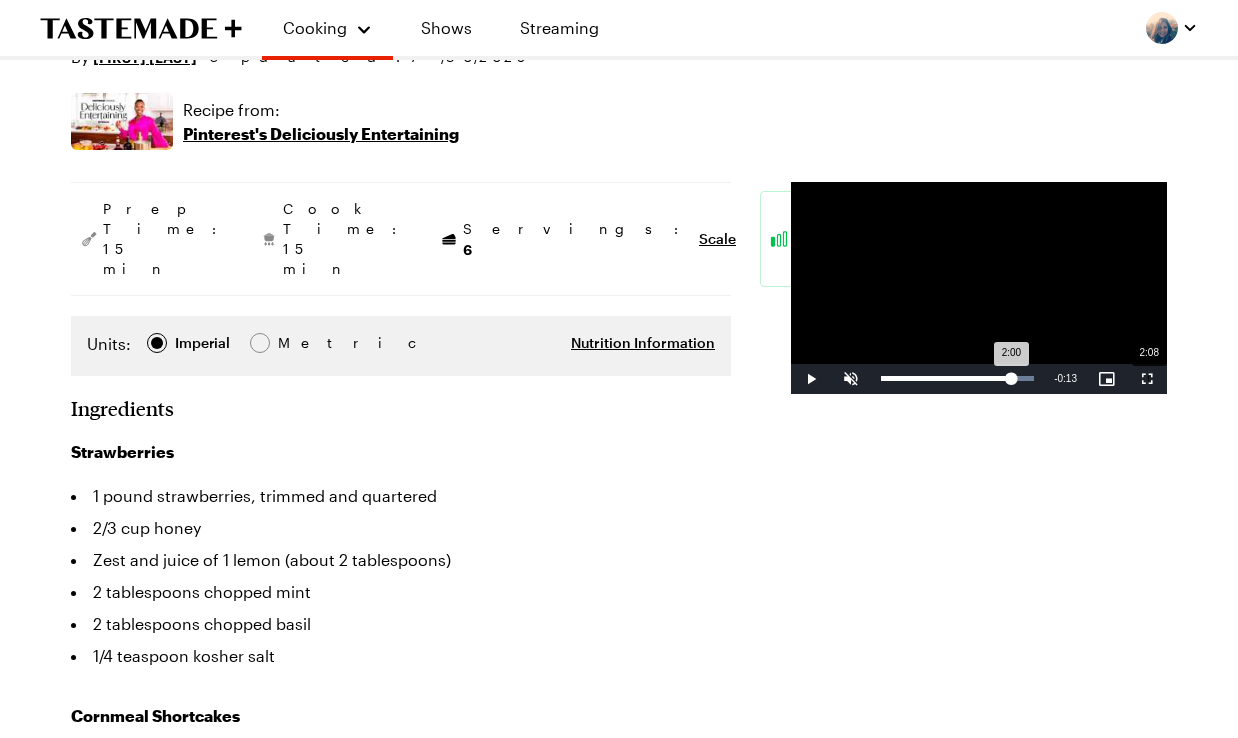 click on "2:08" at bounding box center [1148, 378] 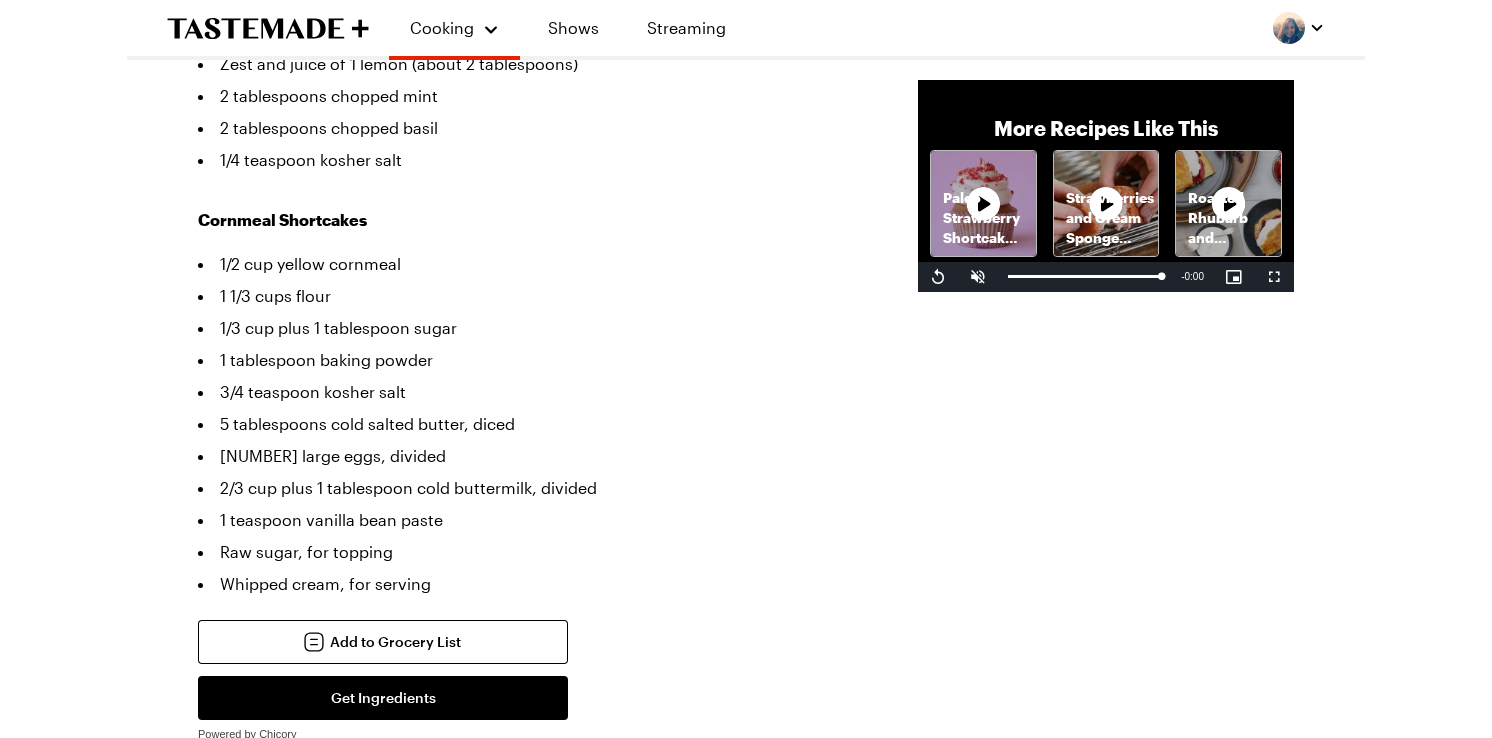 scroll, scrollTop: 0, scrollLeft: 0, axis: both 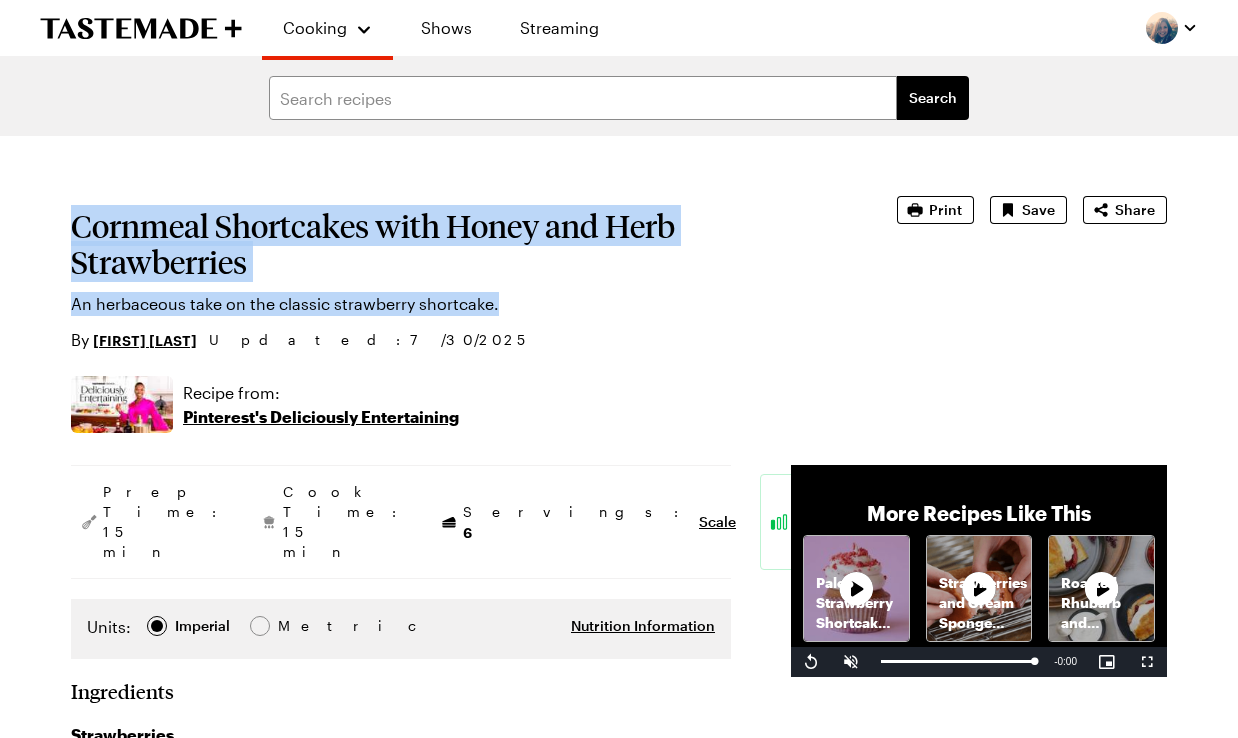 drag, startPoint x: 499, startPoint y: 305, endPoint x: 70, endPoint y: 227, distance: 436.03326 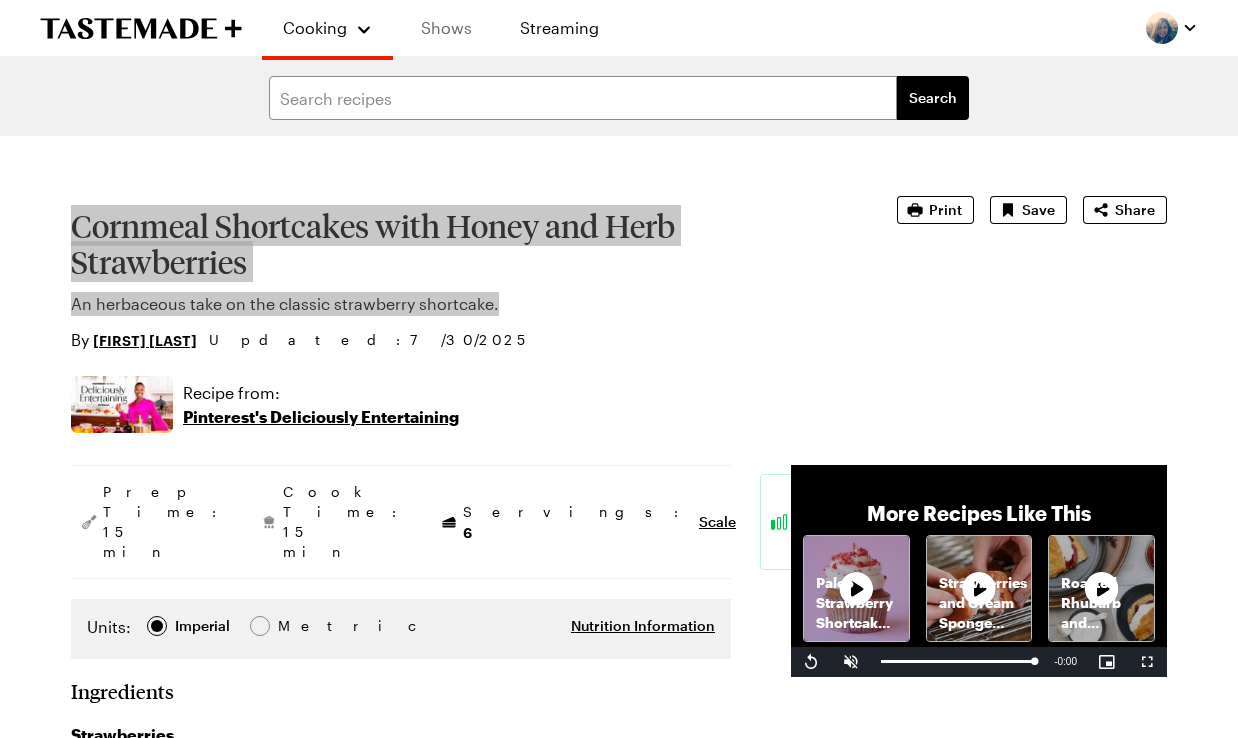 type on "x" 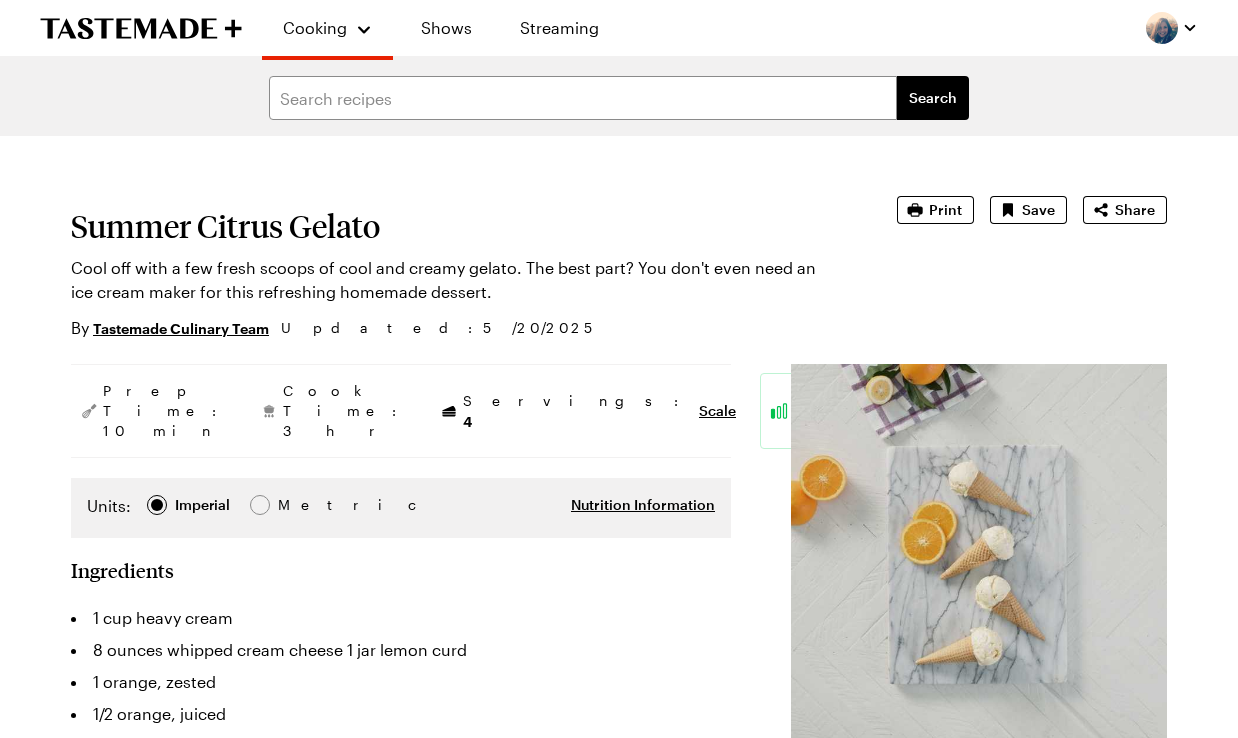 scroll, scrollTop: 0, scrollLeft: 0, axis: both 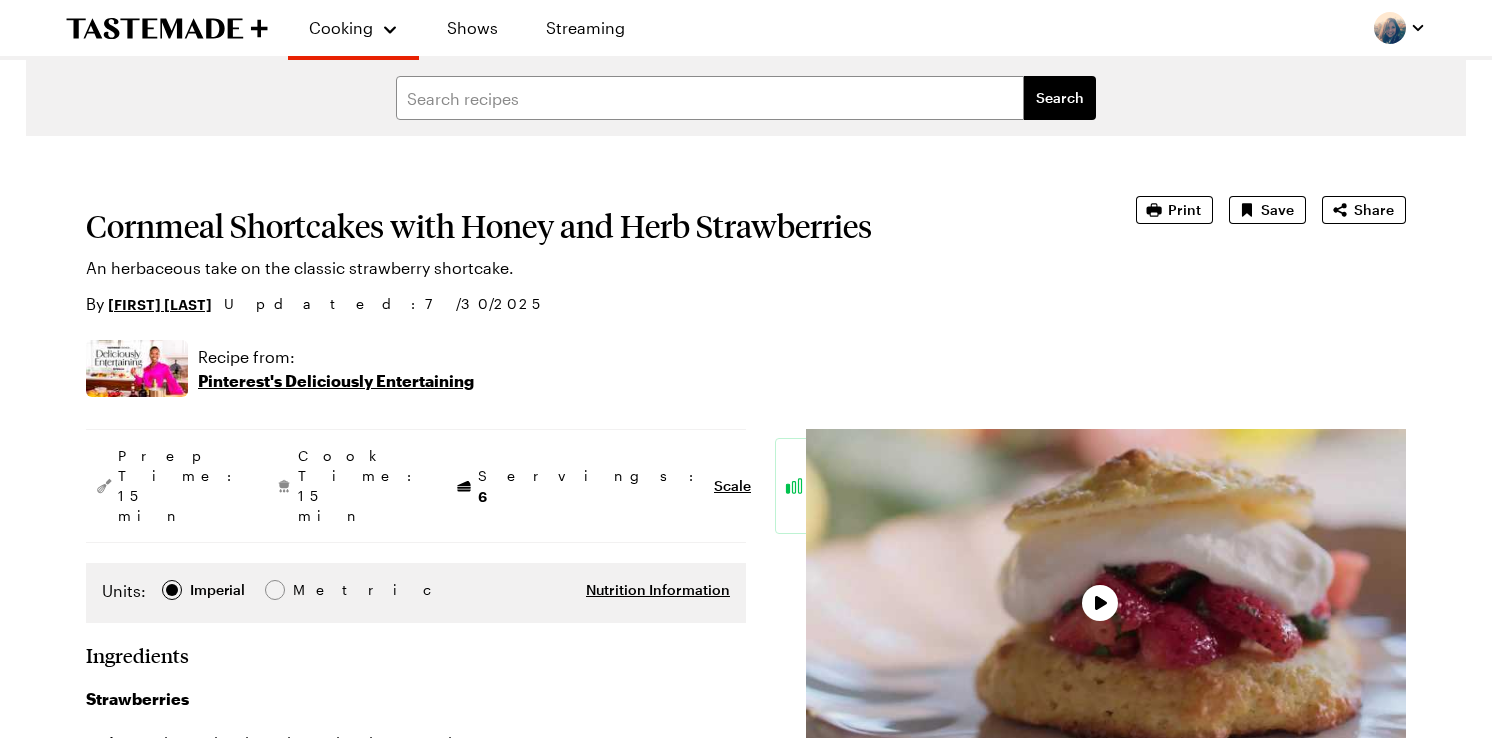 type on "x" 